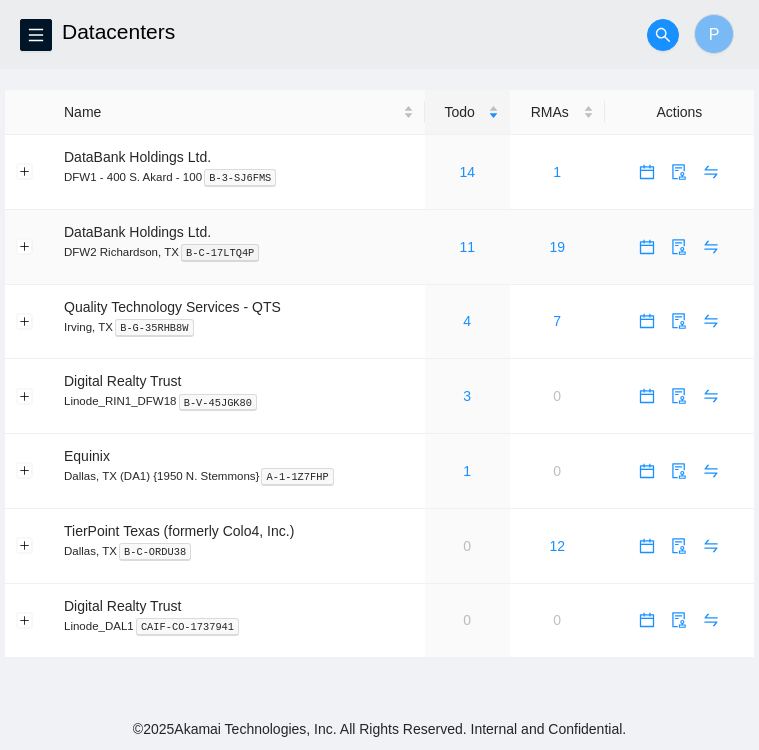 scroll, scrollTop: 0, scrollLeft: 0, axis: both 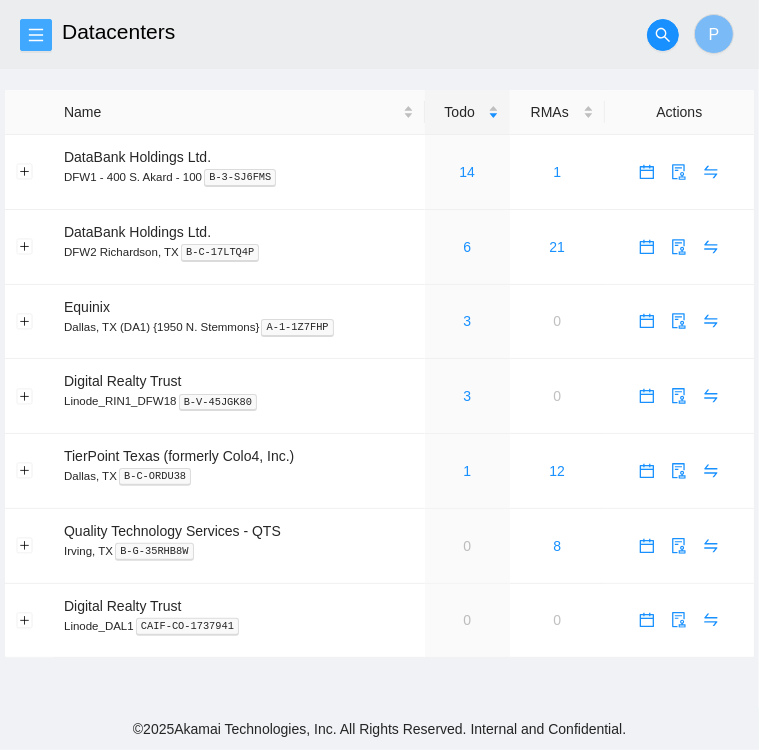 click 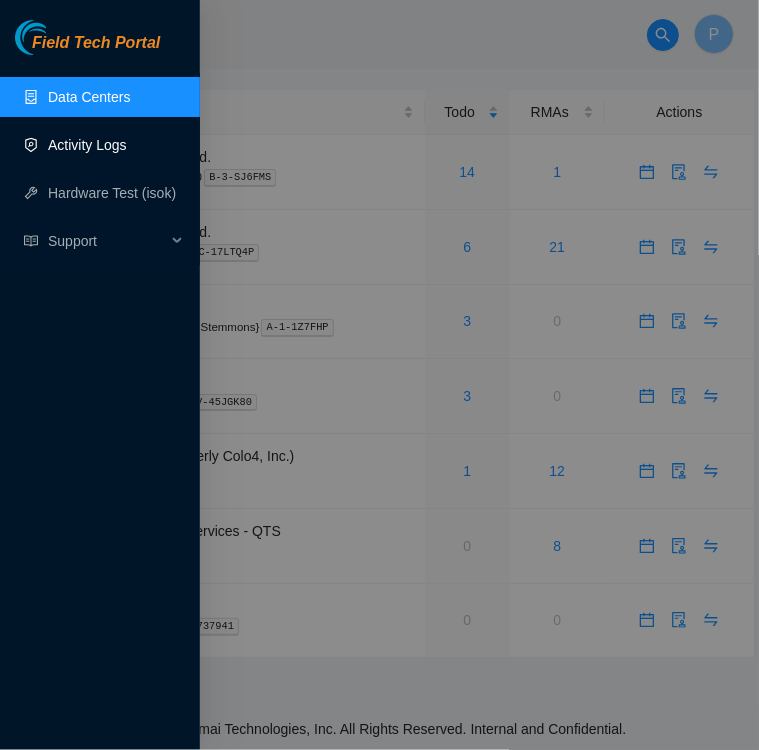 click on "Activity Logs" at bounding box center [87, 145] 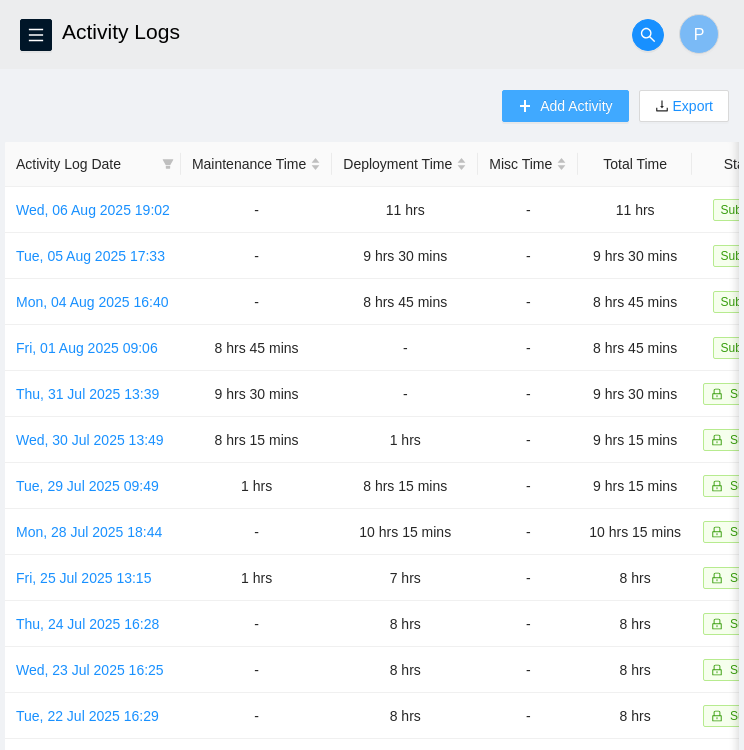 click on "Add Activity" at bounding box center [565, 106] 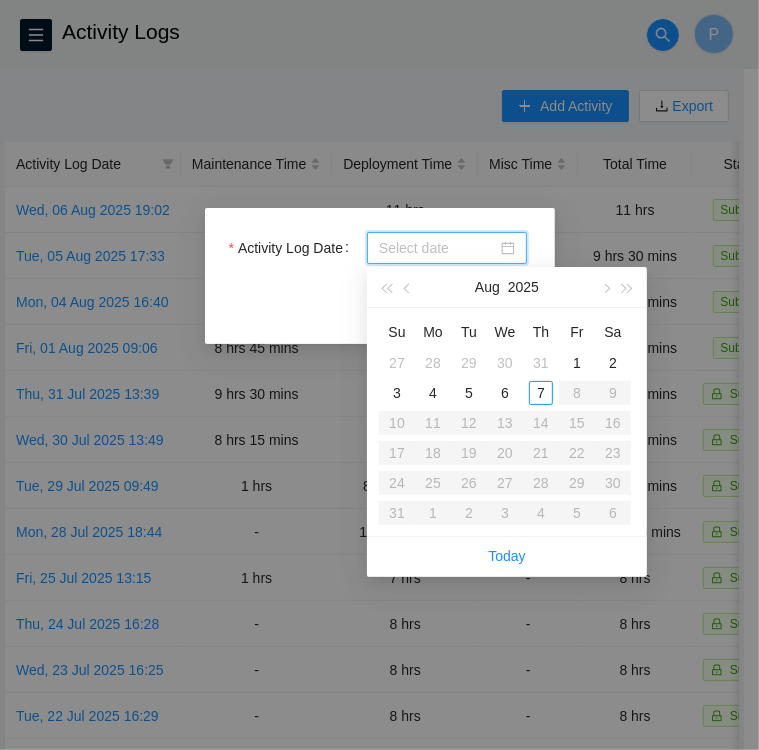 click on "Activity Log Date" at bounding box center [438, 248] 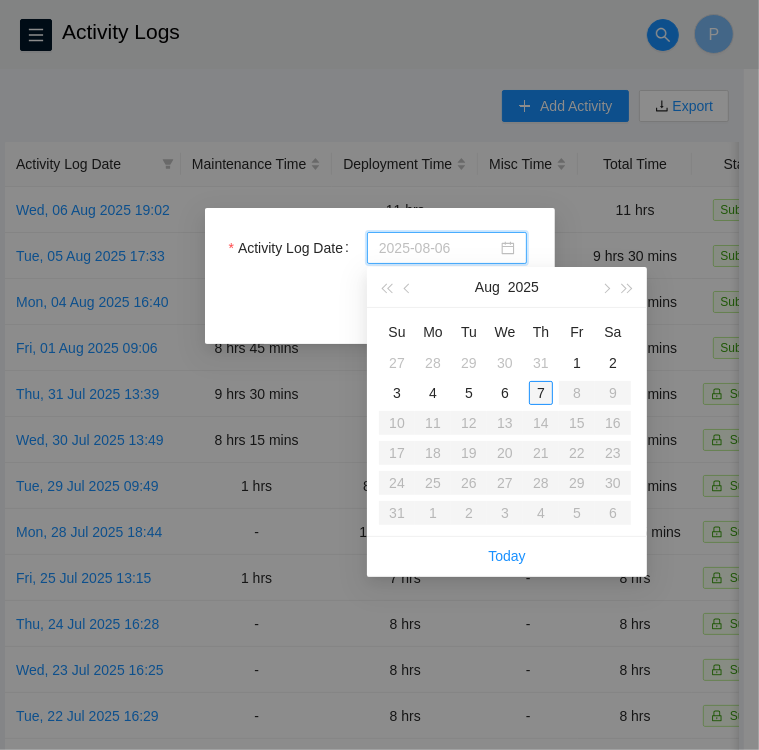 type on "2025-08-07" 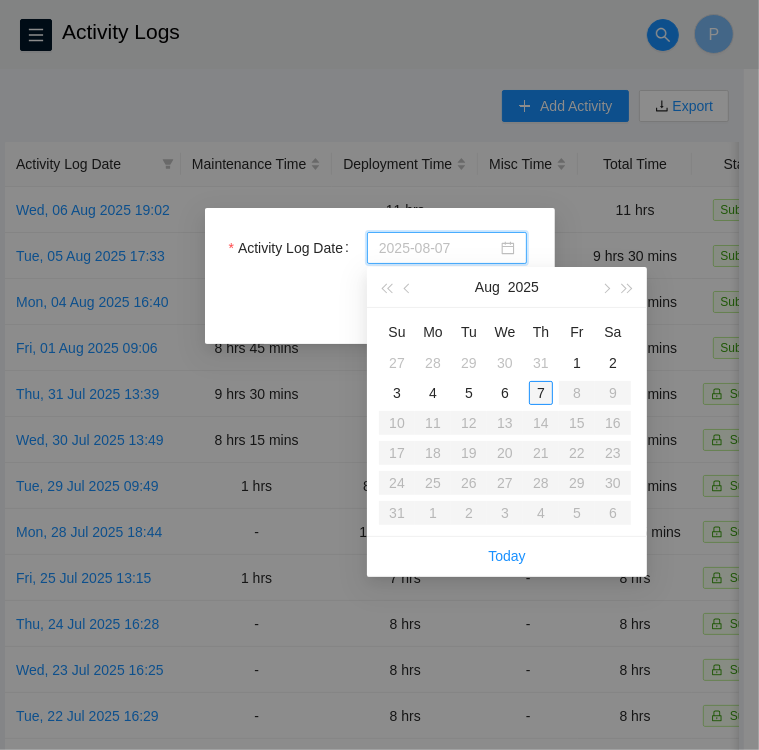 click on "7" at bounding box center (541, 393) 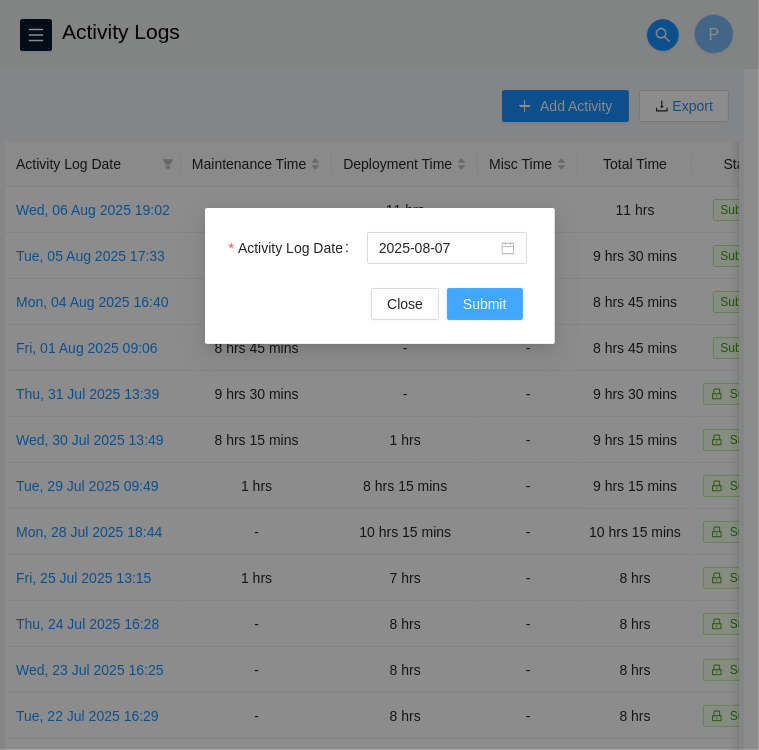 click on "Submit" at bounding box center [485, 304] 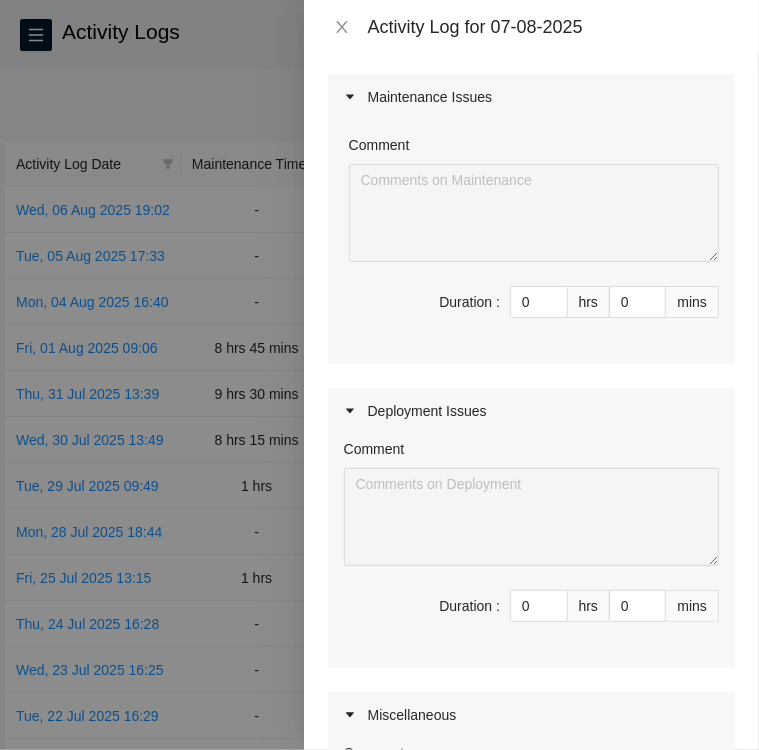scroll, scrollTop: 164, scrollLeft: 0, axis: vertical 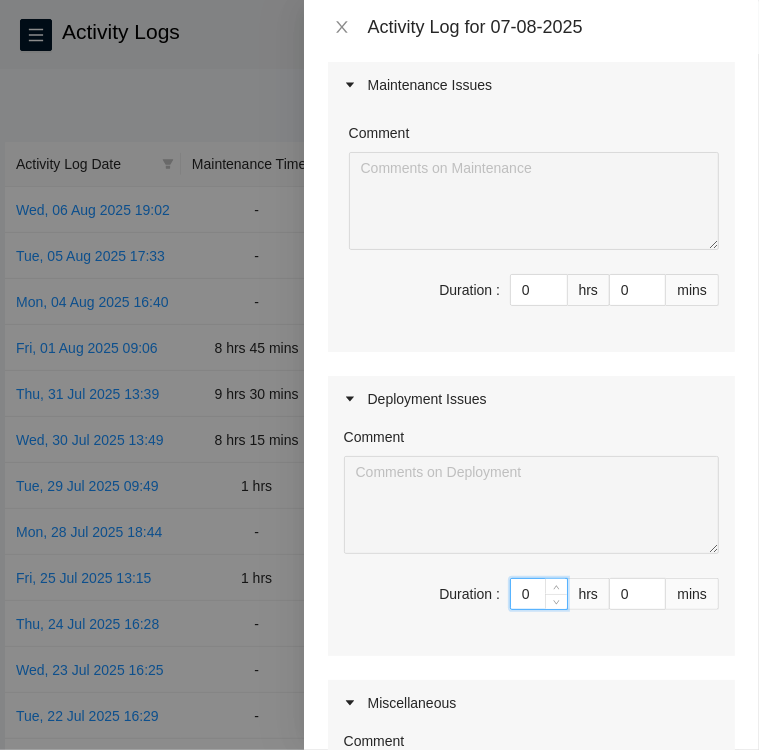 click on "0" at bounding box center (539, 594) 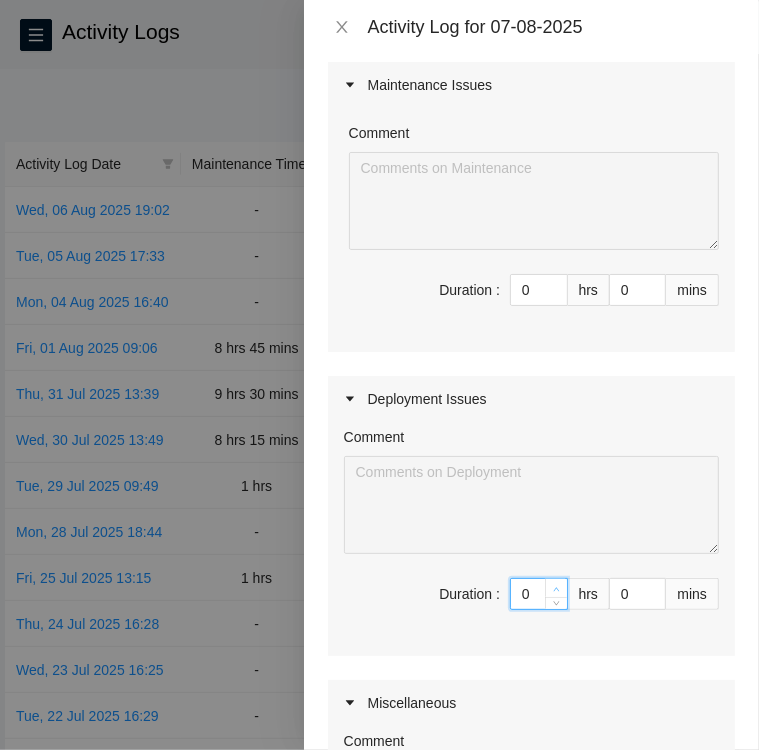 type on "1" 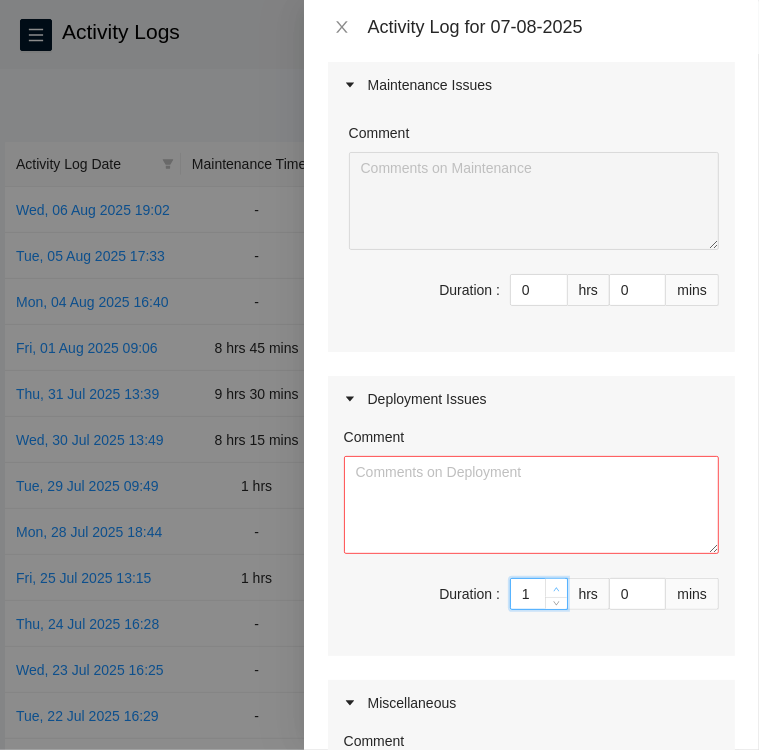 click 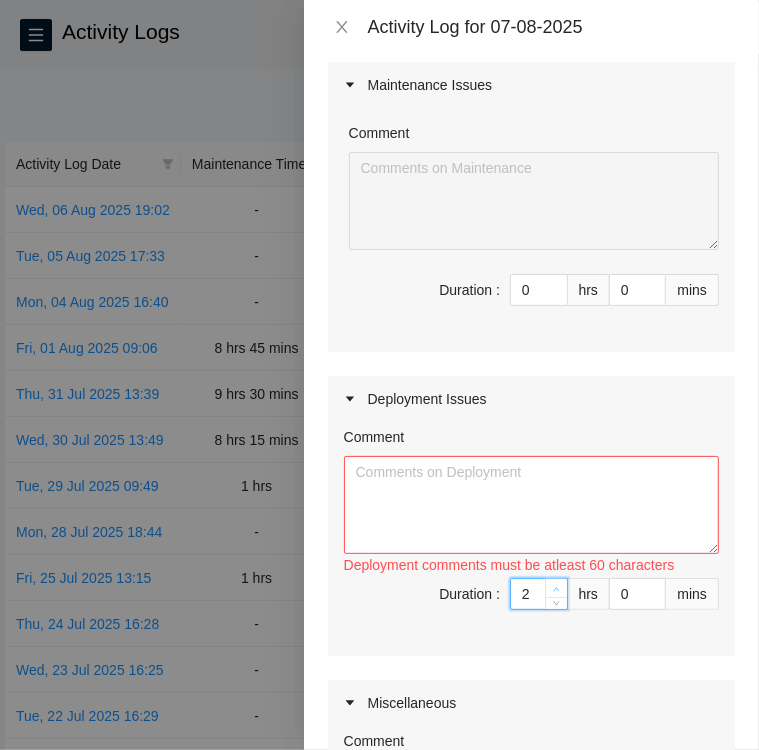 click 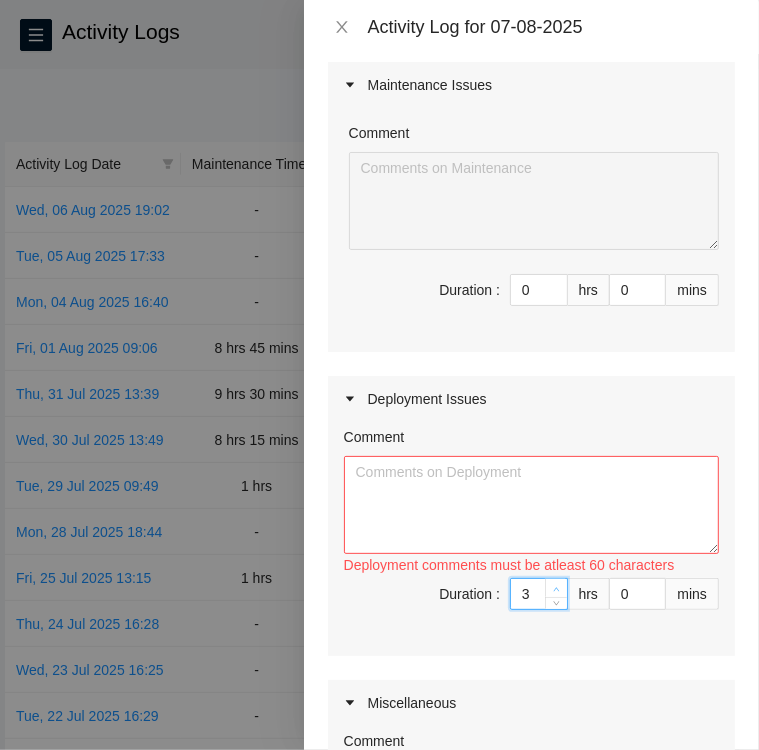 click 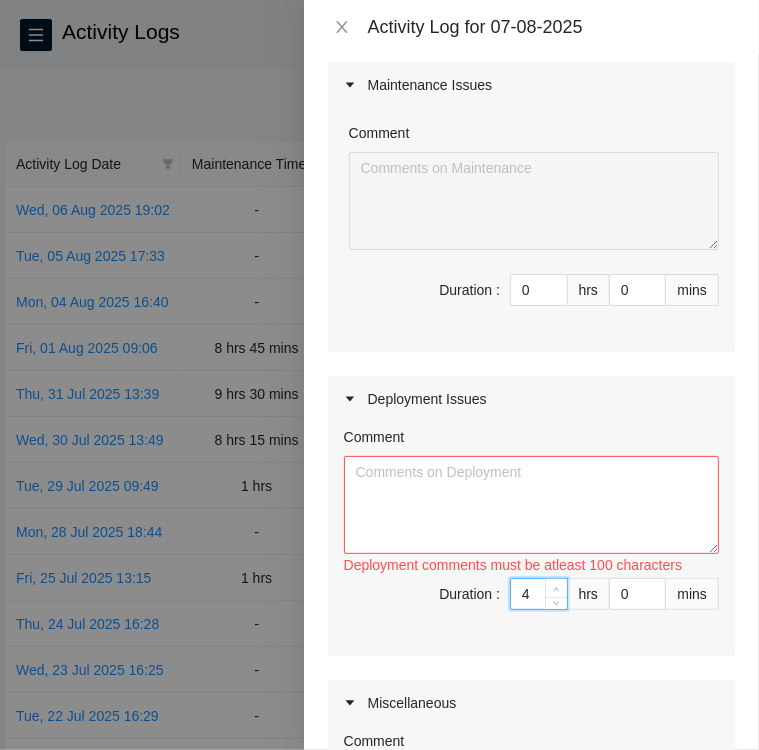 click 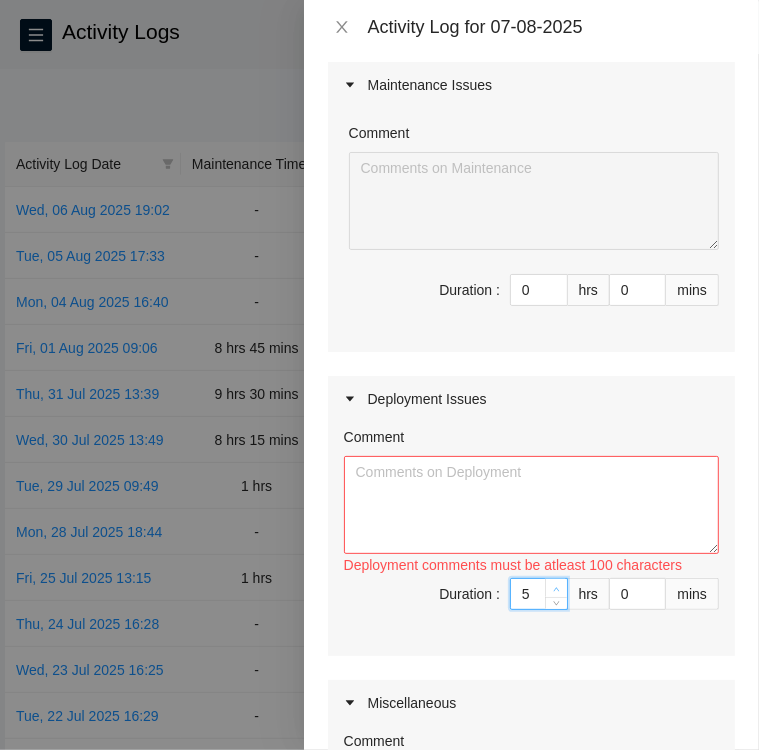 click 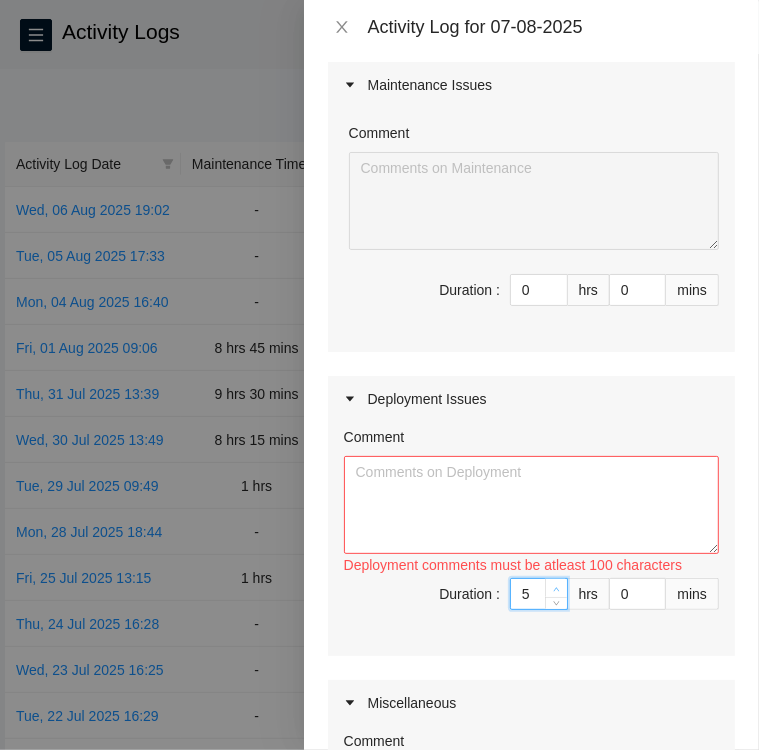 type on "6" 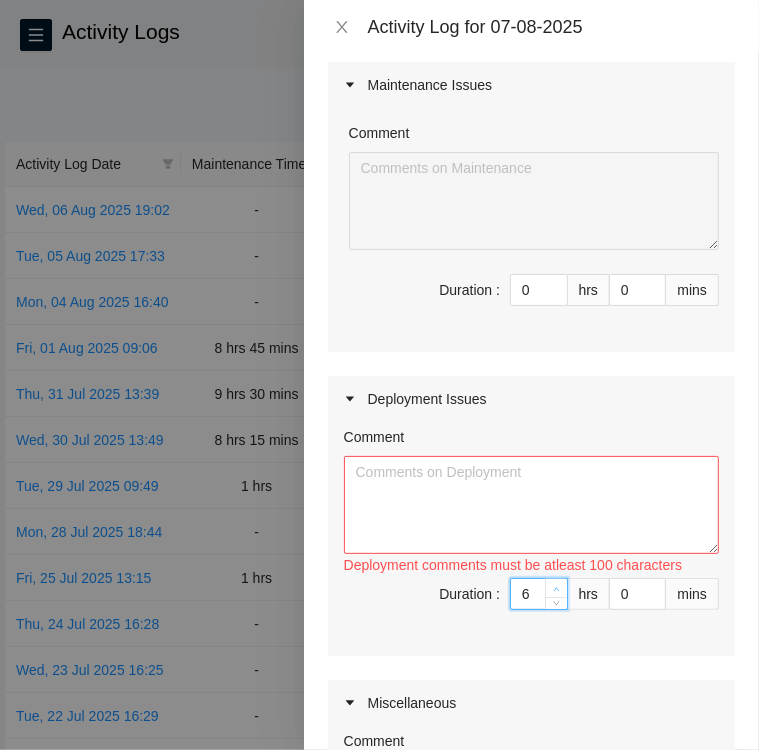 click 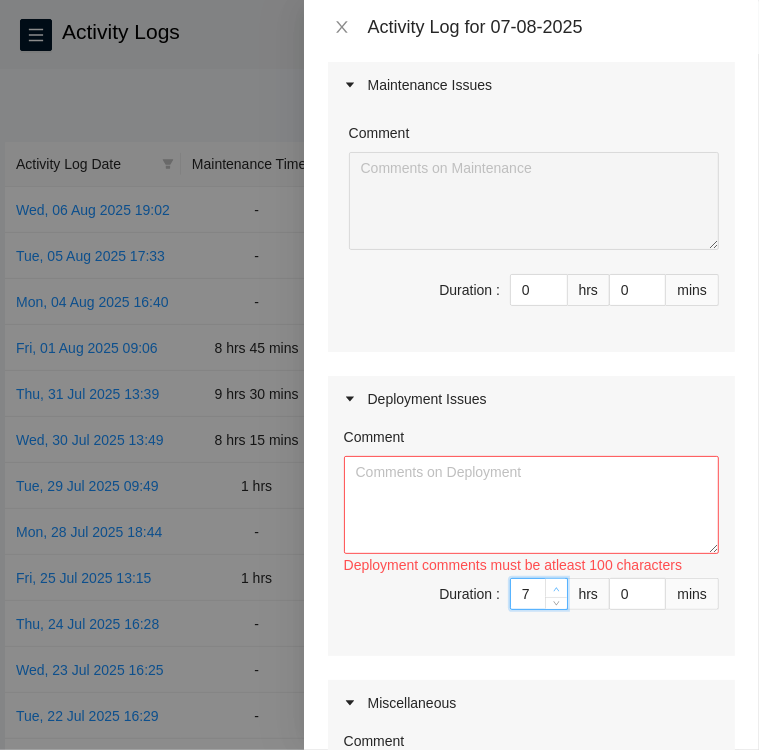 click 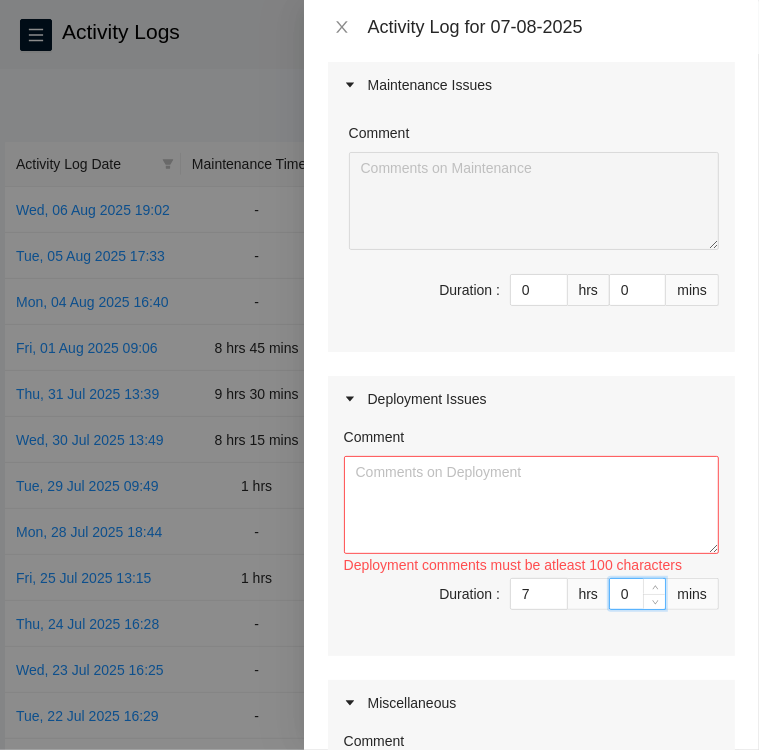 click on "0" at bounding box center [637, 594] 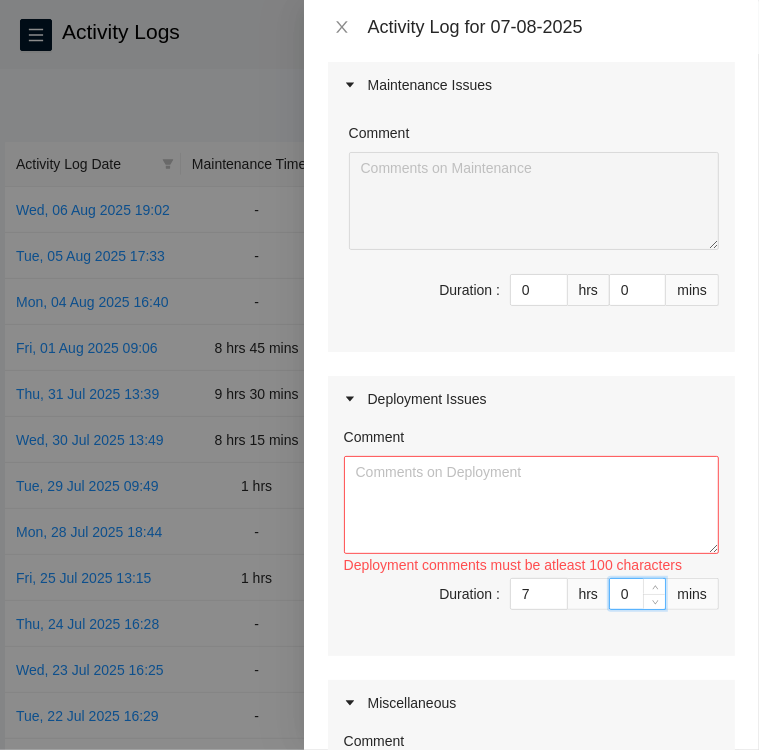 type on "30" 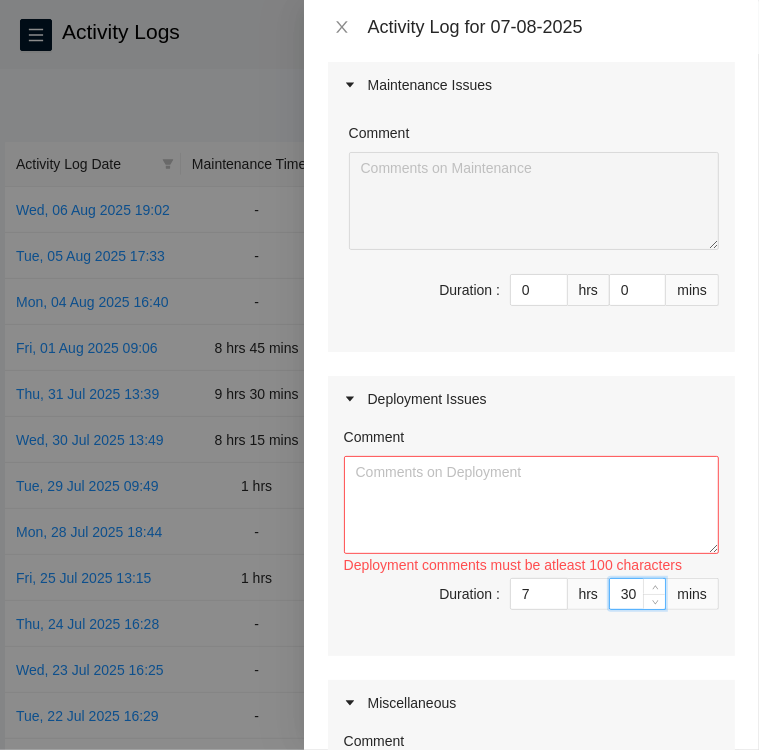 type on "30" 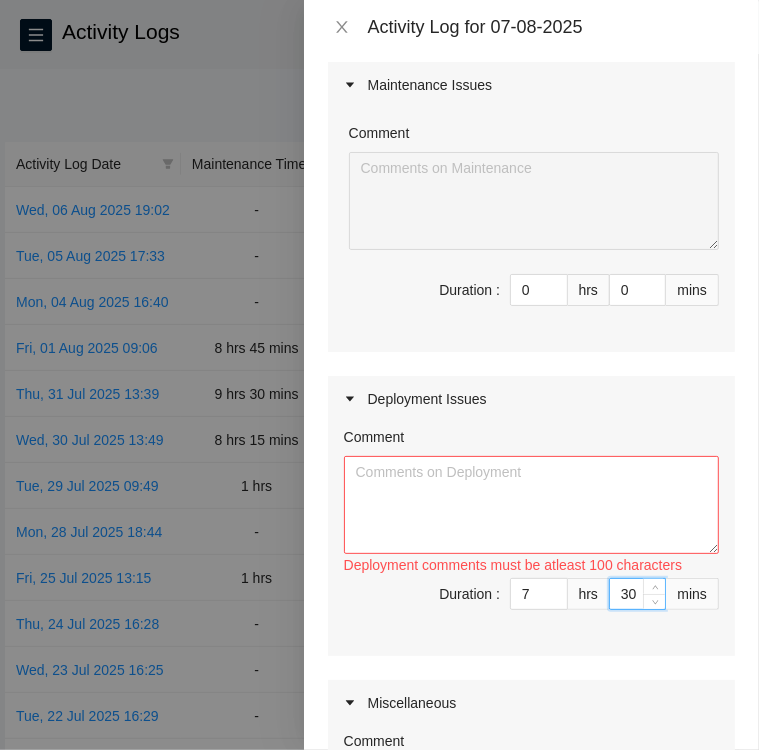 type on "30" 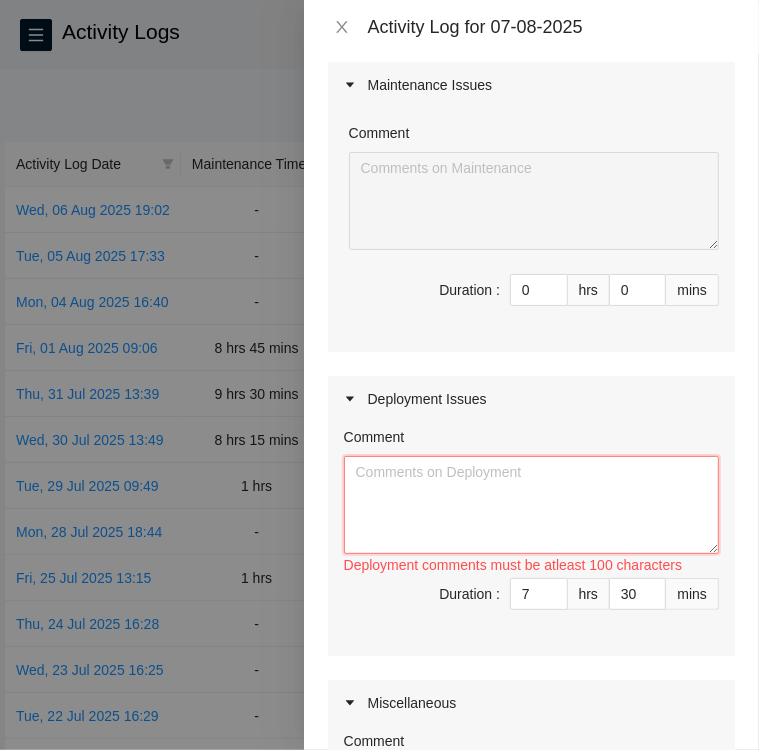 click on "Comment" at bounding box center (531, 505) 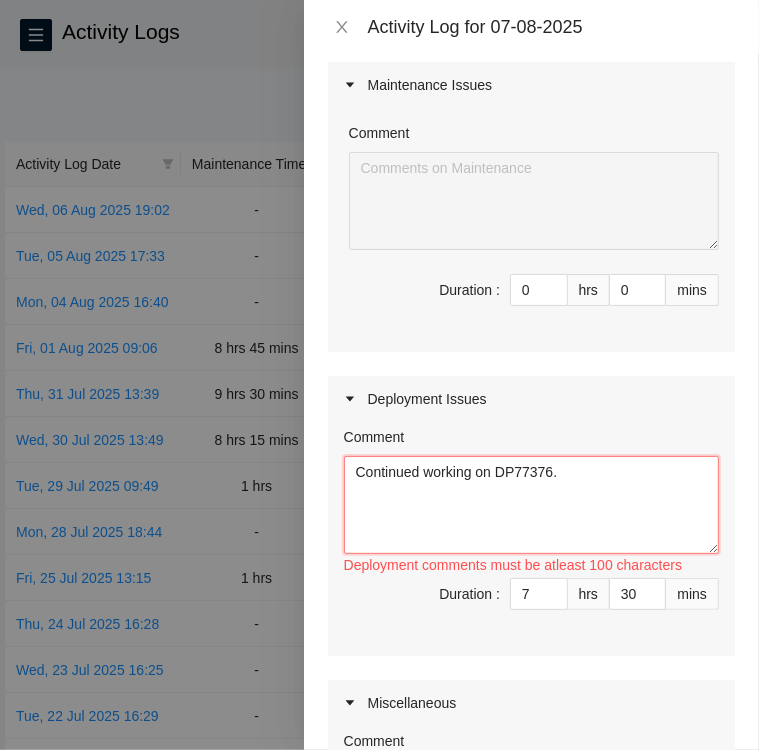 click on "Continued working on DP77376." at bounding box center (531, 505) 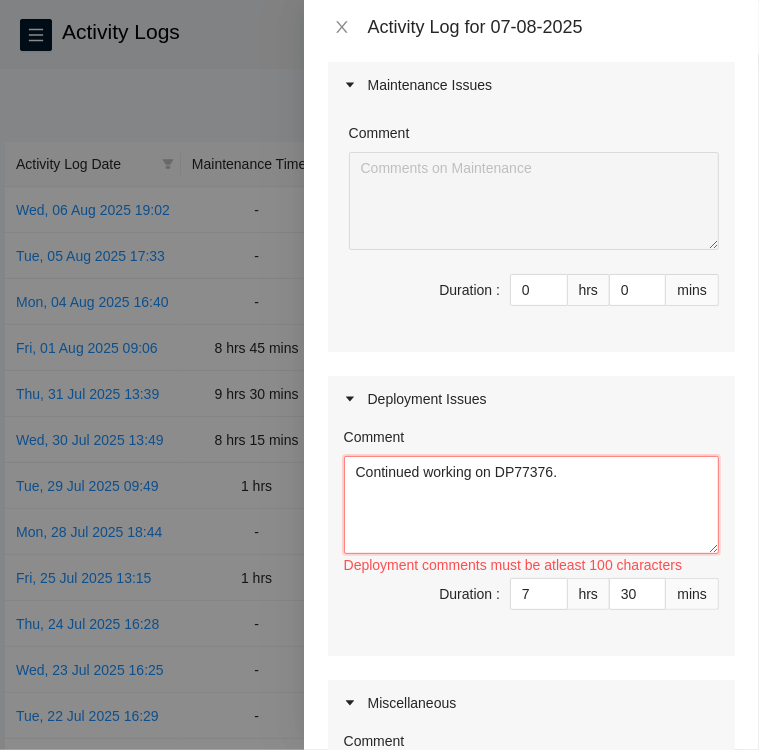 paste on "•	Connected KM12  servers ETH-0 cables to LEAF12A.
•	Connected KM12 servers ETH-1 cables to LEAF12B.
•	Connected KM12 servers ETH-3 cables to FE19.
•	Connected KM12 servers ETH-4 cables to BE19.
•	Re-installed PDU’s for racks KM11 and KM12.
•	Cable managed the back end of both racks.
Next steps
•	Connect all power cables to servers, switches, Leaf Routers
•	Perform rescue steps and hardware tests." 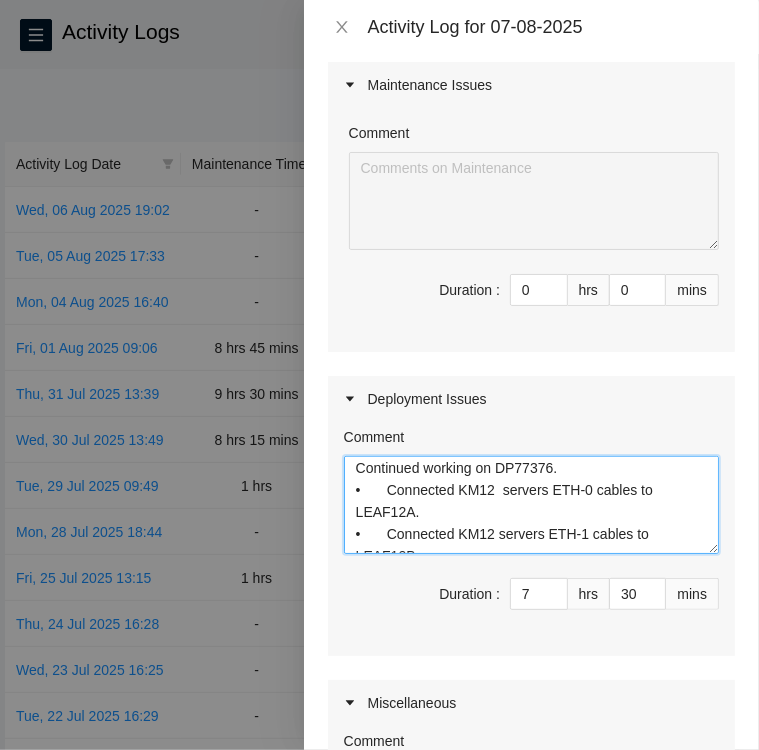scroll, scrollTop: 0, scrollLeft: 0, axis: both 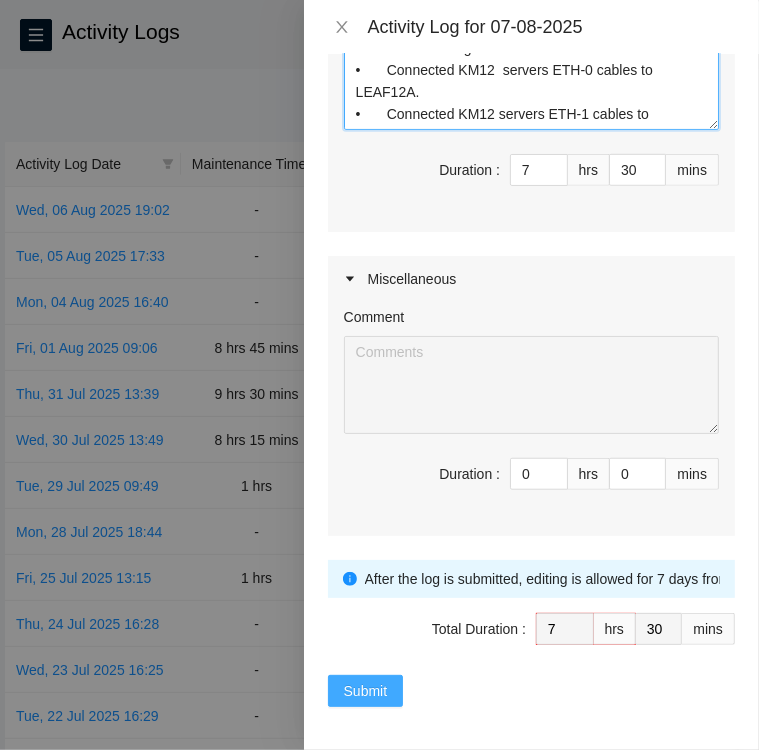 type on "Continued working on DP77376.
•	Connected KM12  servers ETH-0 cables to LEAF12A.
•	Connected KM12 servers ETH-1 cables to LEAF12B.
•	Connected KM12 servers ETH-3 cables to FE19.
•	Connected KM12 servers ETH-4 cables to BE19.
•	Re-installed PDU’s for racks KM11 and KM12.
•	Cable managed the back end of both racks.
Next steps
•	Connect all power cables to servers, switches, Leaf Routers
•	Perform rescue steps and hardware tests." 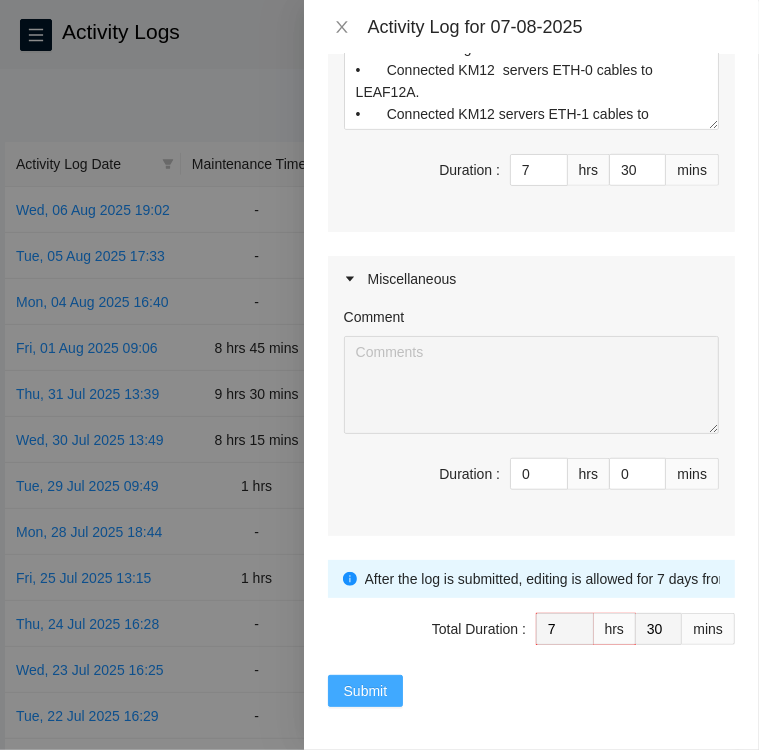 click on "Submit" at bounding box center [366, 691] 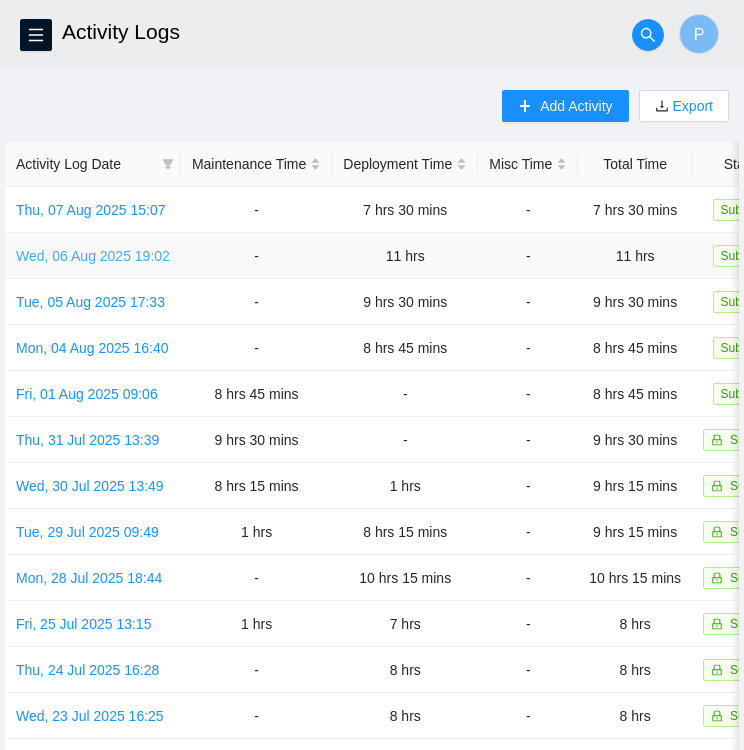 click on "Wed, 06 Aug 2025 19:02" at bounding box center [93, 256] 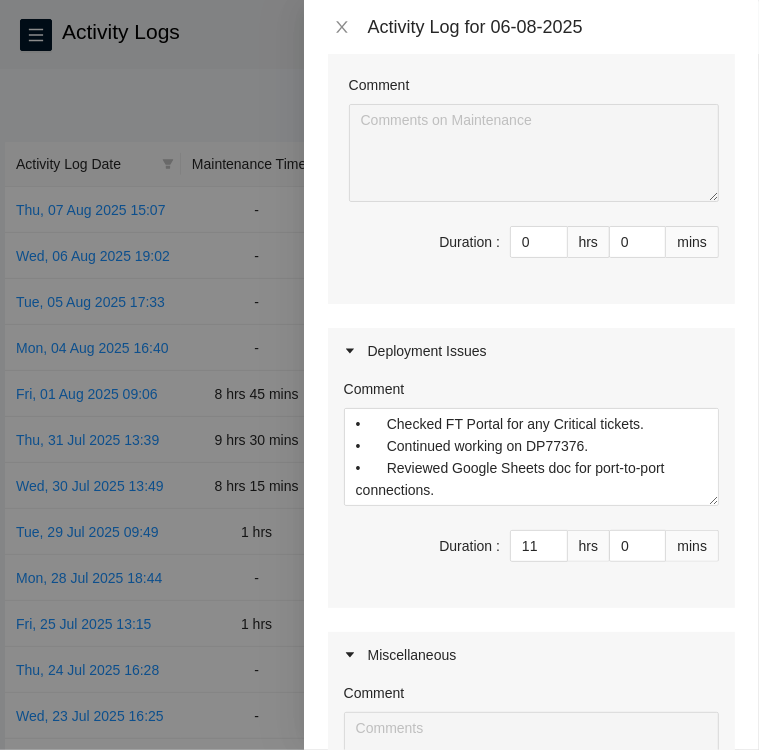 scroll, scrollTop: 216, scrollLeft: 0, axis: vertical 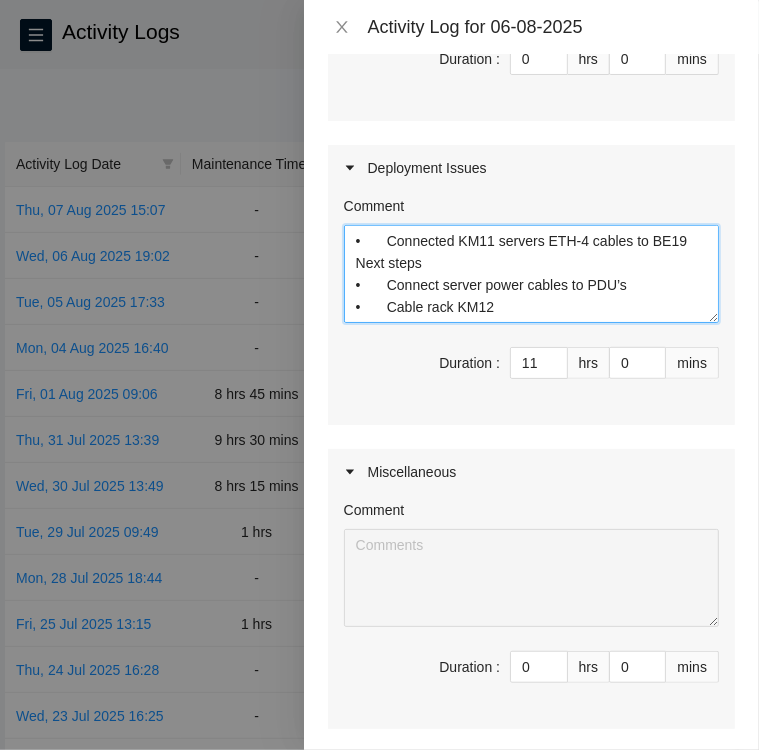 click on "•	Checked FT Portal for any Critical tickets.
•	Continued working on DP77376.
•	Reviewed Google Sheets doc for port-to-port connections.
•	Looked at H&E guide for reference on cable types.
•	Ran fiber from rack KM11 > KN01;  KM11 > KN02
•	Ran fiber from rack  KM12 > KN01;  KM12 > KN02
•	Connected KM11 server ETH-0 cables to LEAF-12A
•	Connected KM11 servers ETH-1 cables to LEAF-12B
•	Connected KM11 servers ETH-3 cables to FE19
•	Connected KM11 servers ETH-4 cables to BE19
Next steps
•	Connect server power cables to PDU’s
•	Cable rack KM12" at bounding box center (531, 274) 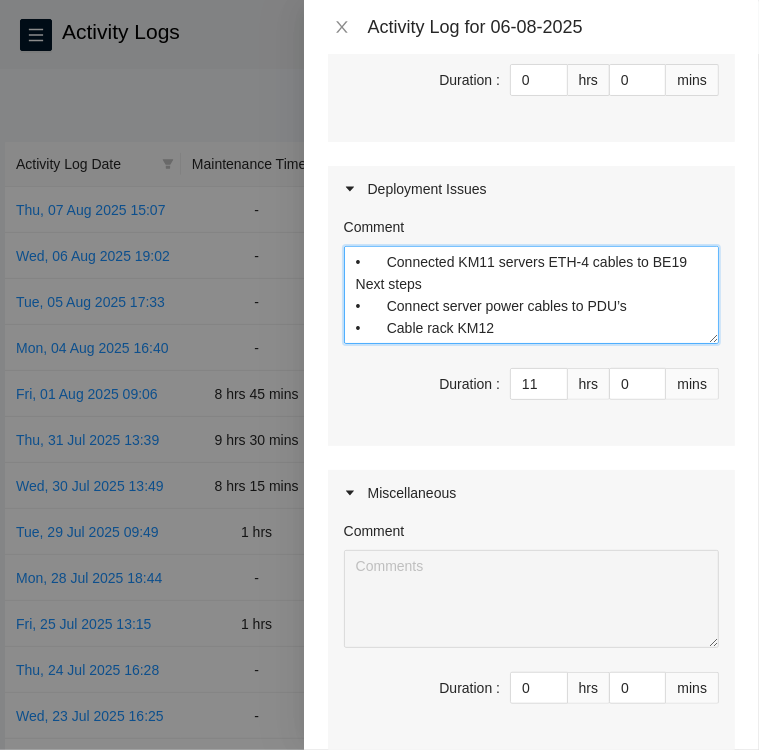 scroll, scrollTop: 375, scrollLeft: 0, axis: vertical 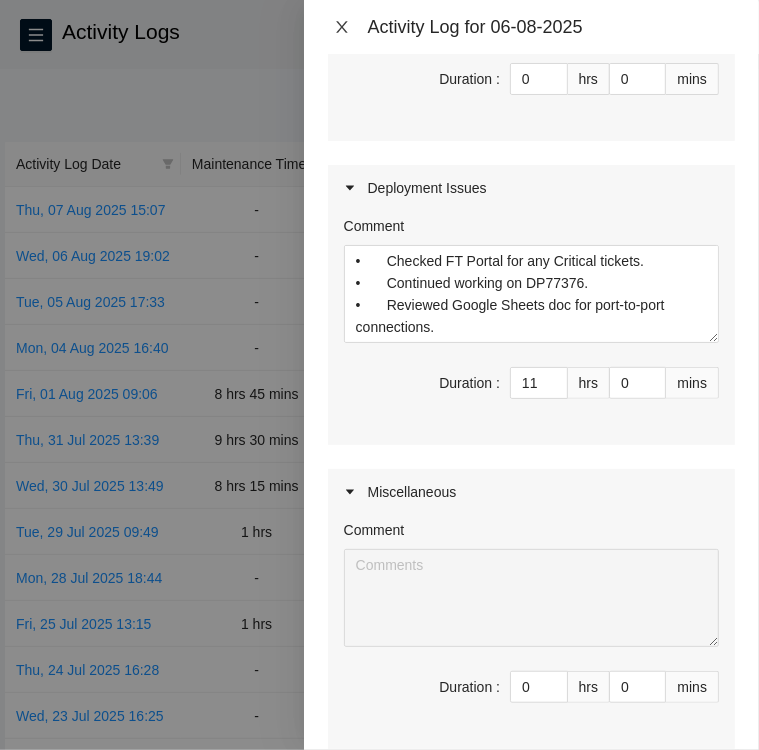click 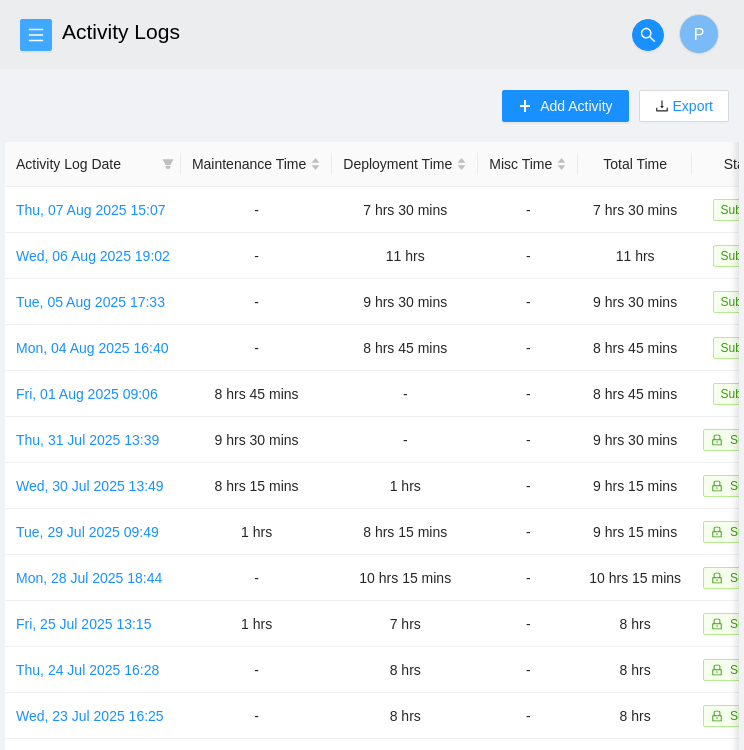 click at bounding box center (36, 35) 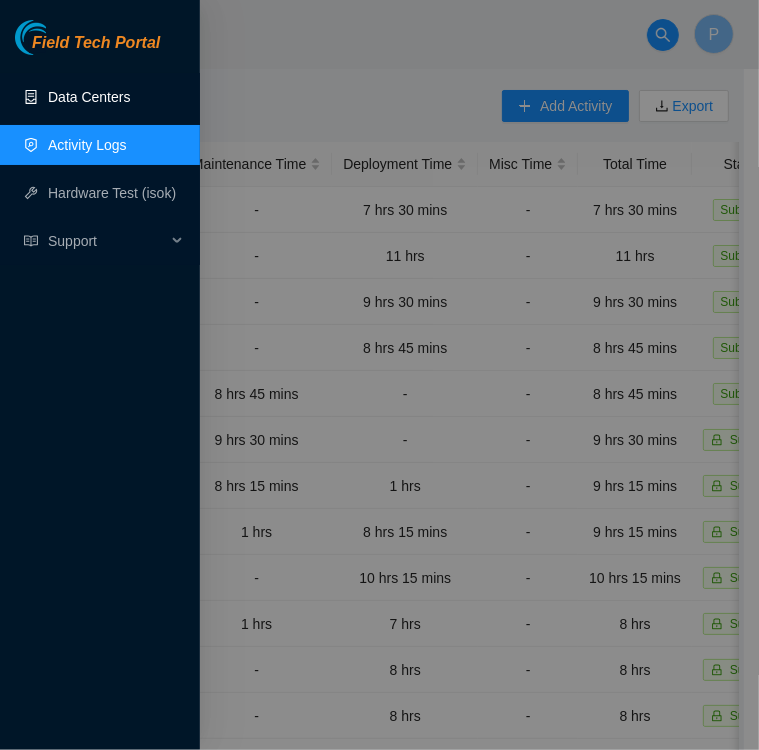 click on "Data Centers" at bounding box center [89, 97] 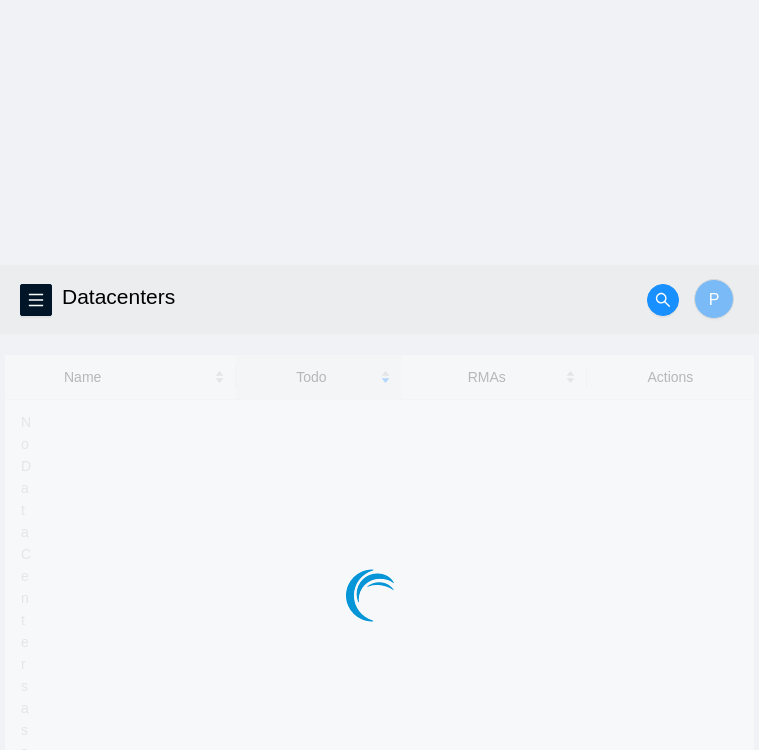 scroll, scrollTop: 0, scrollLeft: 0, axis: both 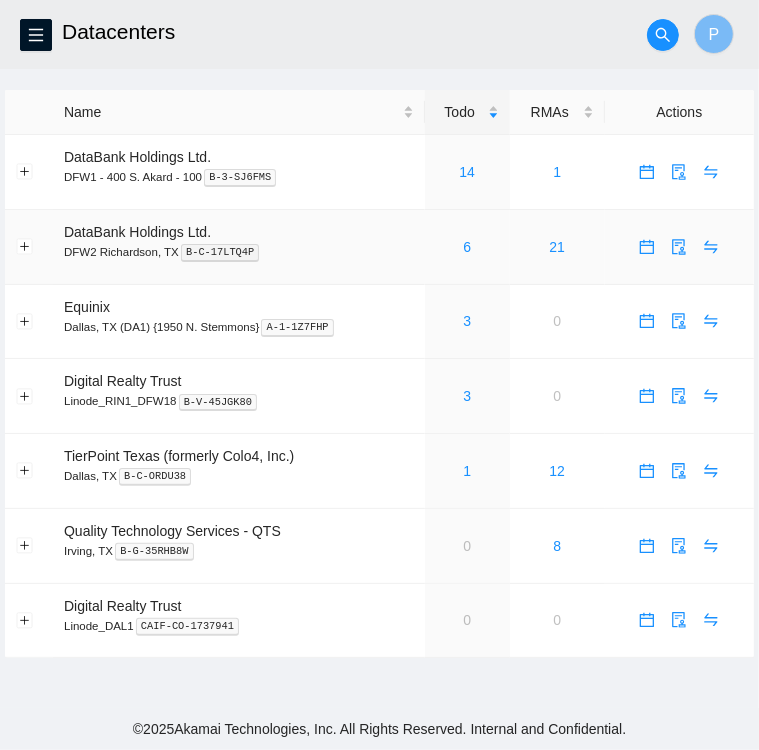 click on "6" at bounding box center (467, 247) 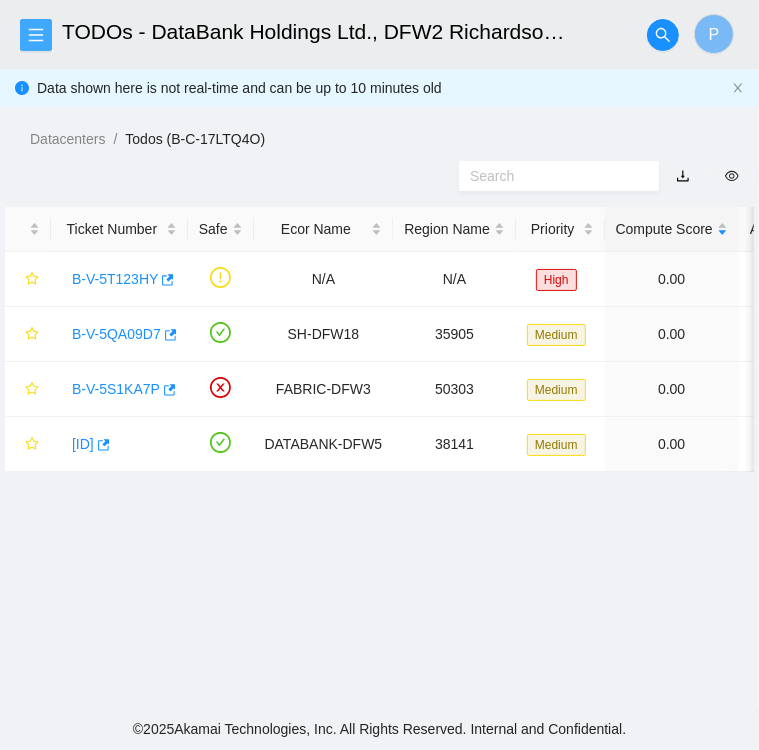 click at bounding box center [36, 35] 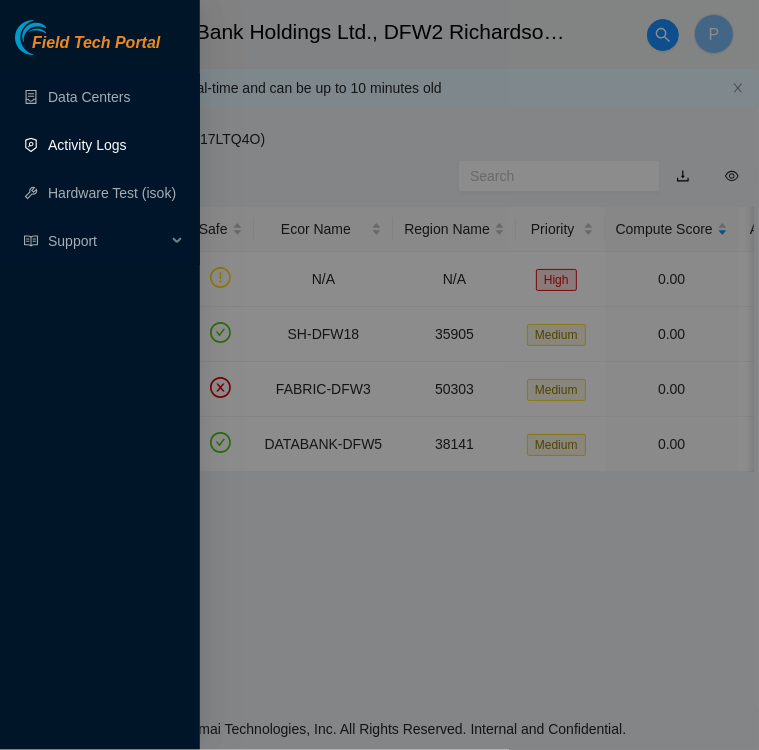 click on "Activity Logs" at bounding box center (87, 145) 